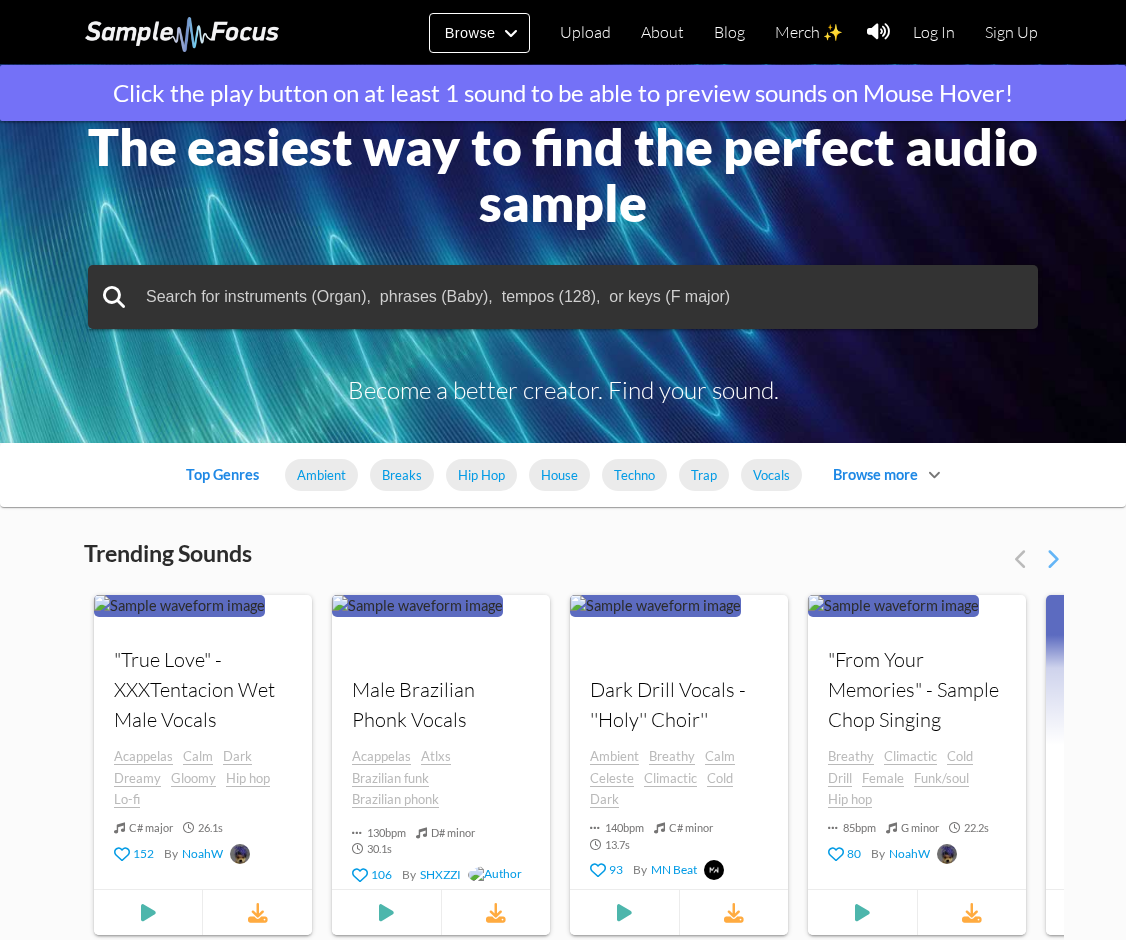 scroll, scrollTop: 0, scrollLeft: 0, axis: both 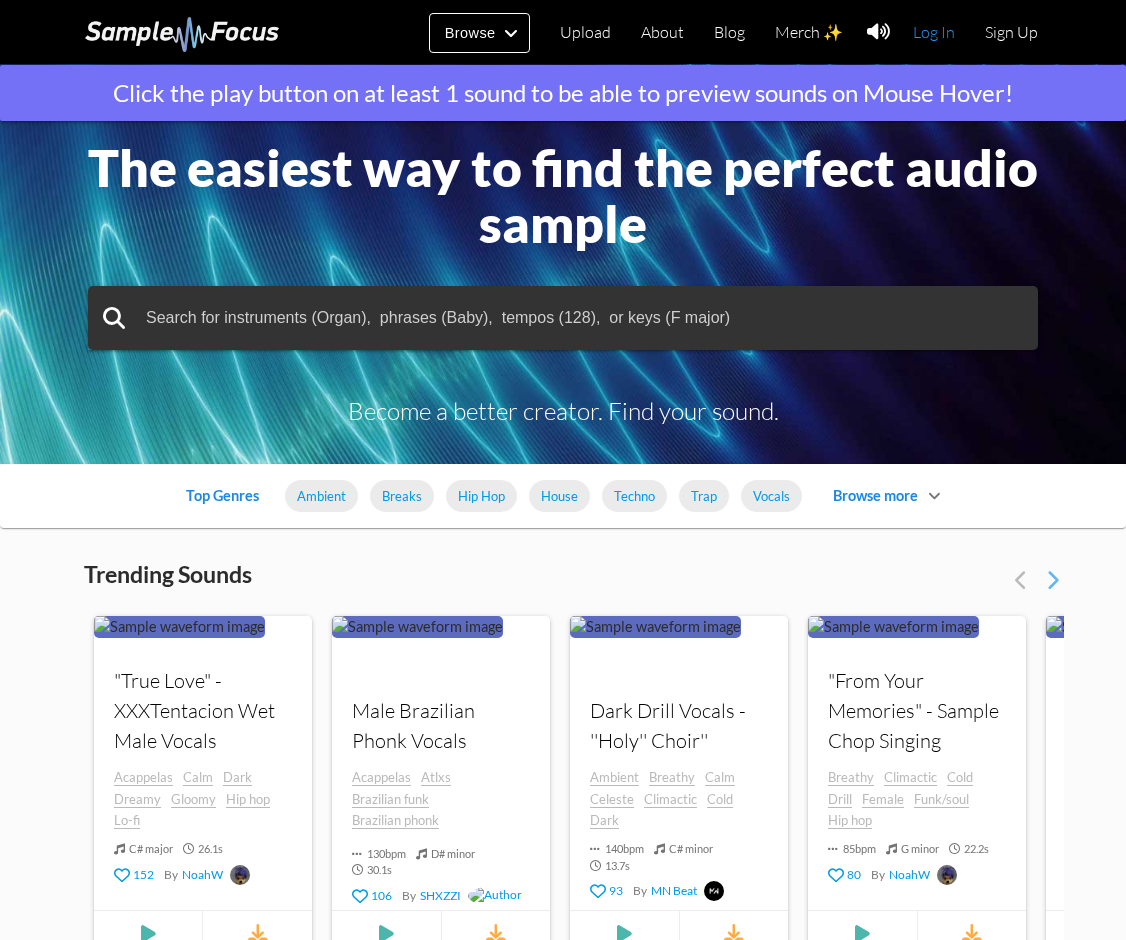 click on "Log In" at bounding box center (934, 32) 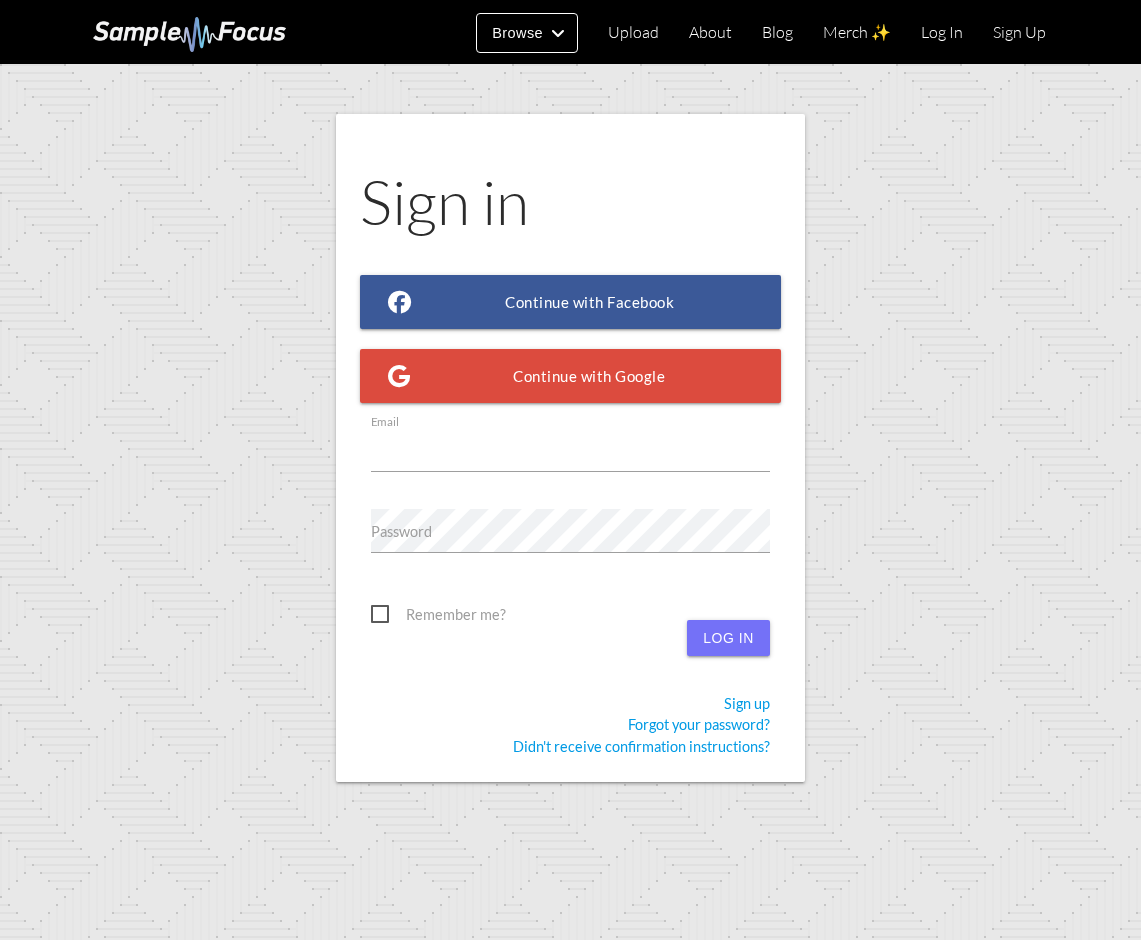 scroll, scrollTop: 0, scrollLeft: 0, axis: both 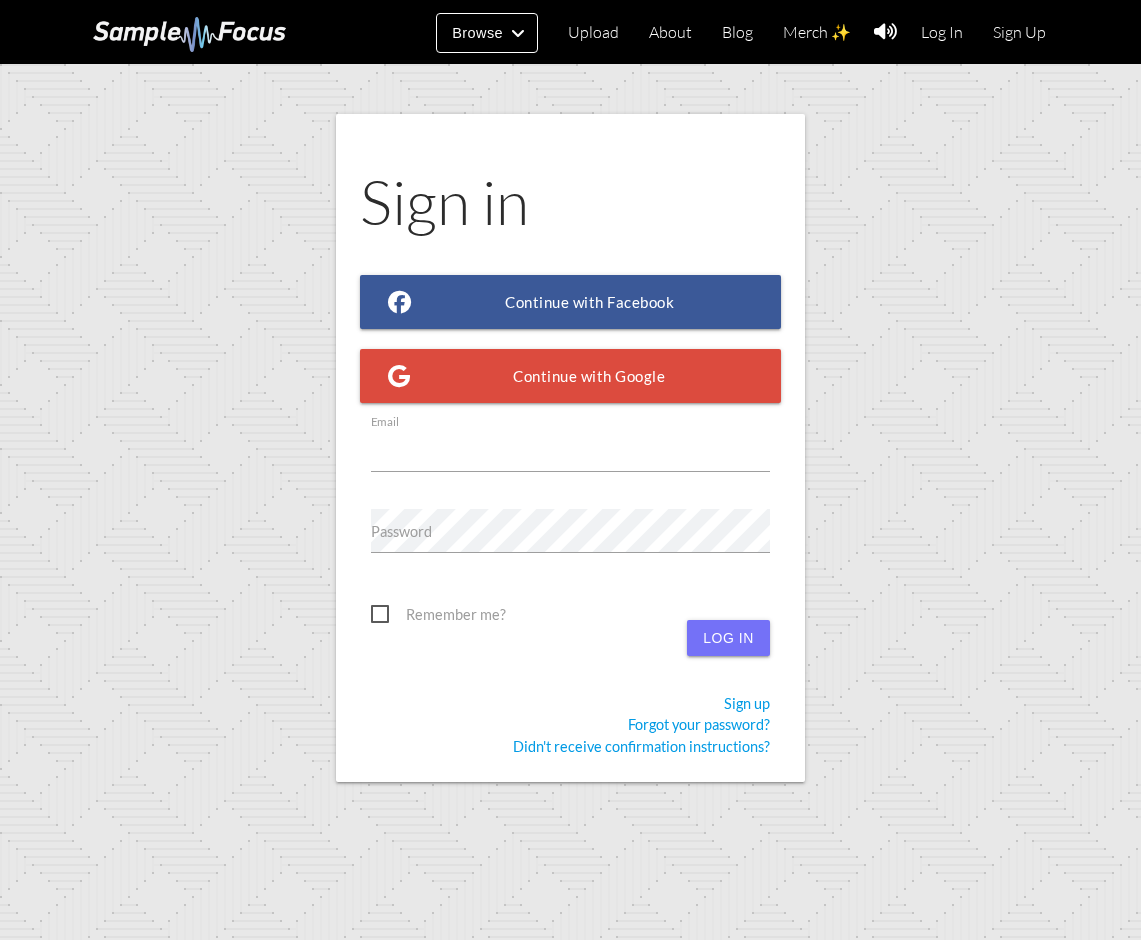click on "Email" at bounding box center [570, 449] 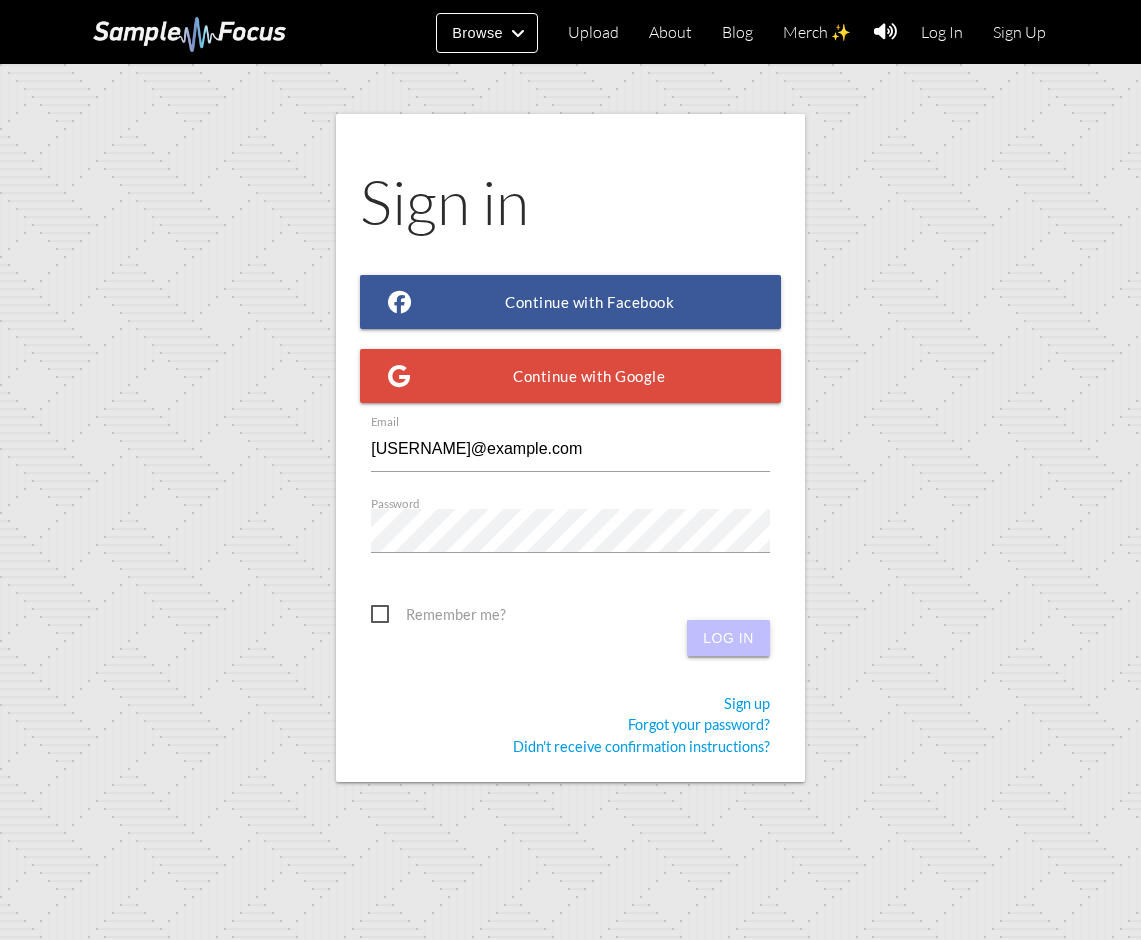 click on "Log in" at bounding box center [728, 638] 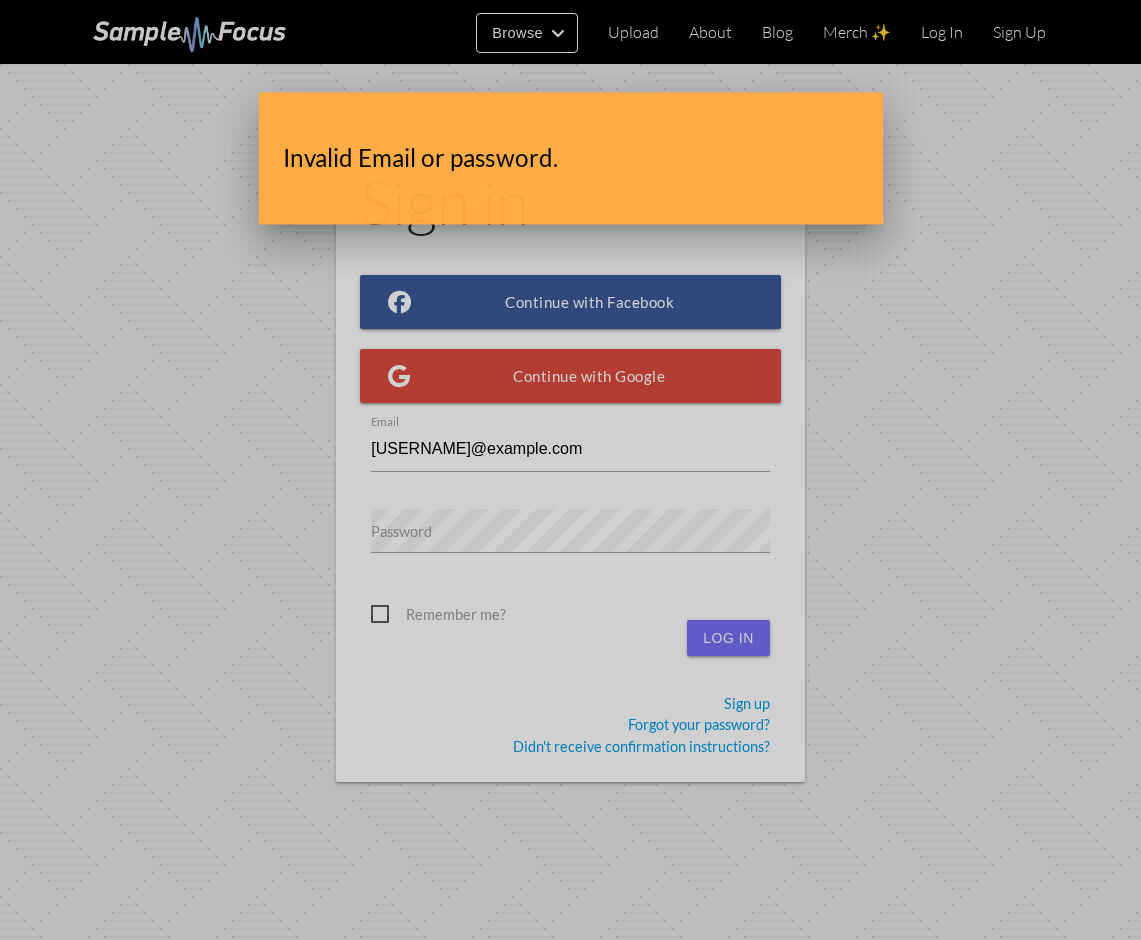 scroll, scrollTop: 0, scrollLeft: 0, axis: both 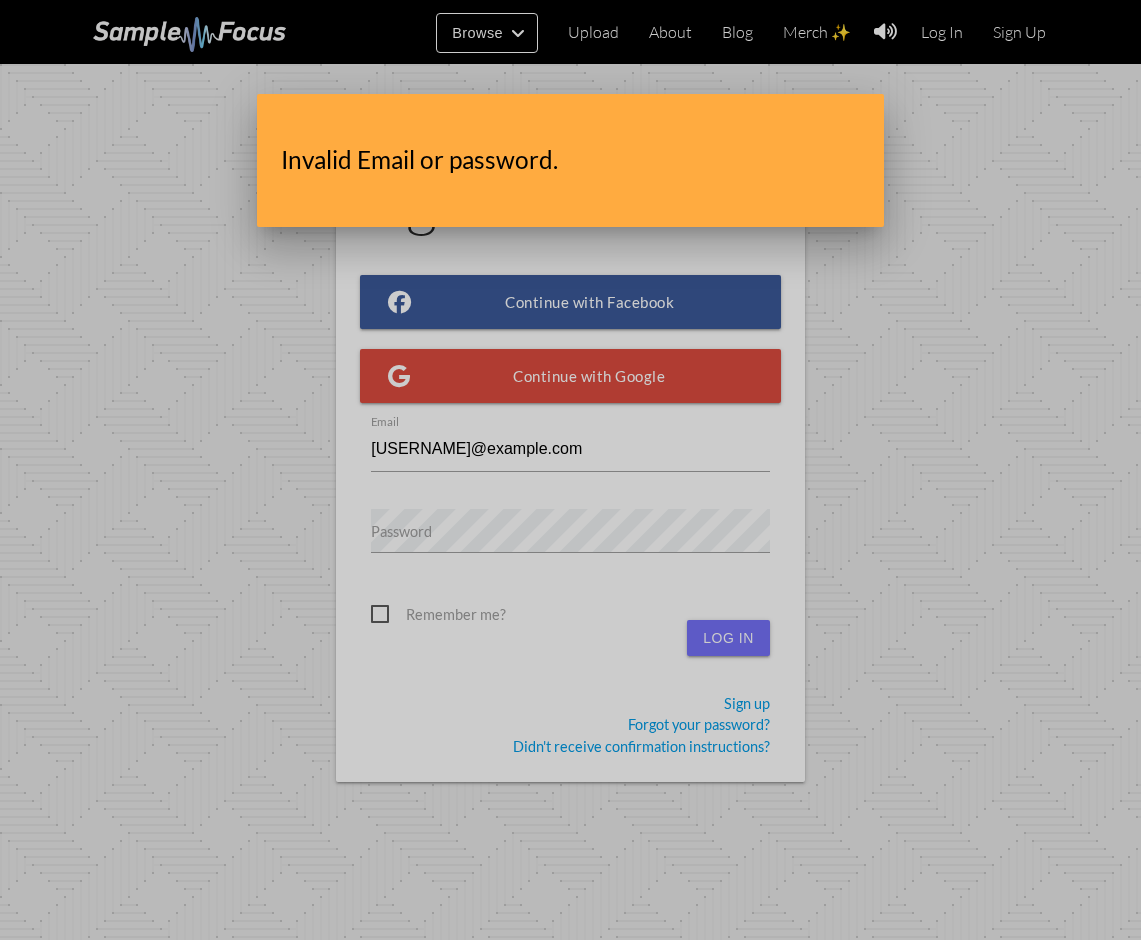 click at bounding box center (570, 352) 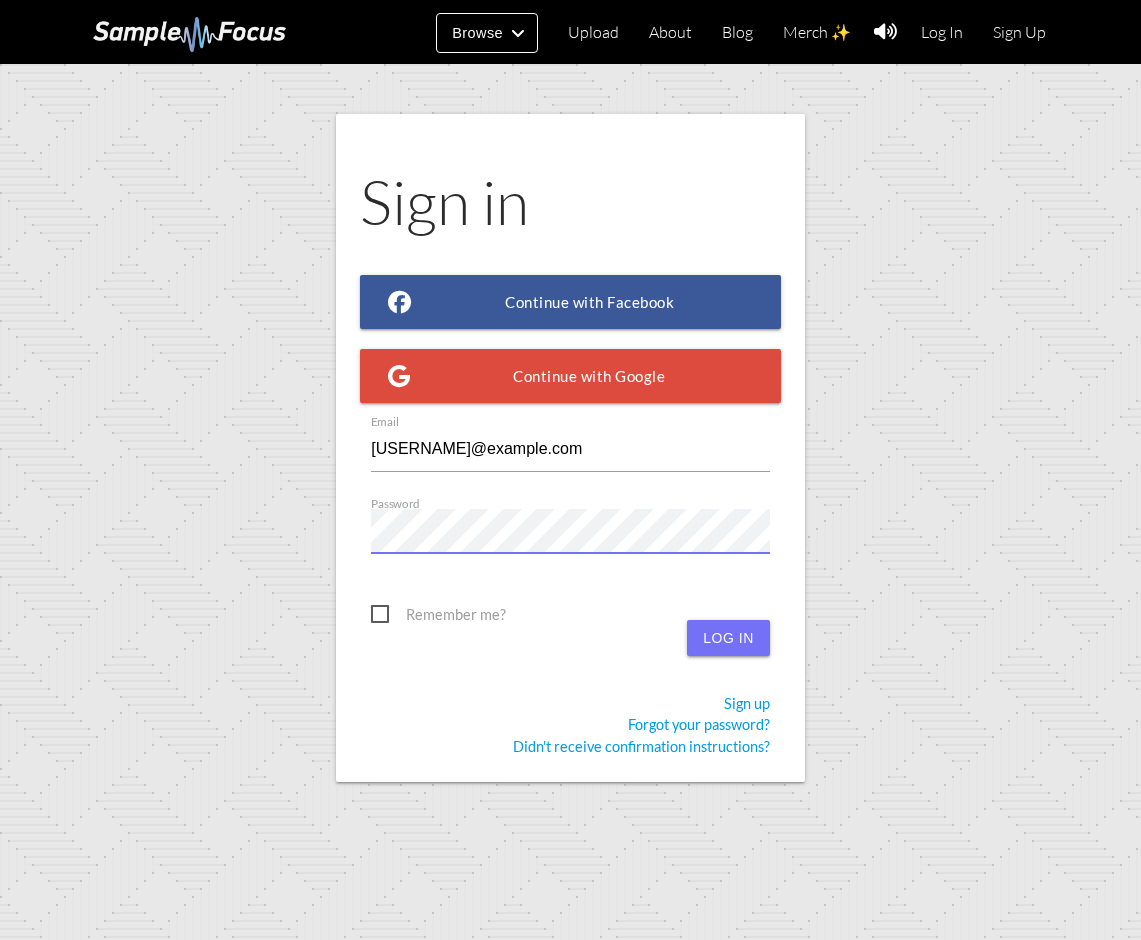 click on "Log in" at bounding box center (728, 638) 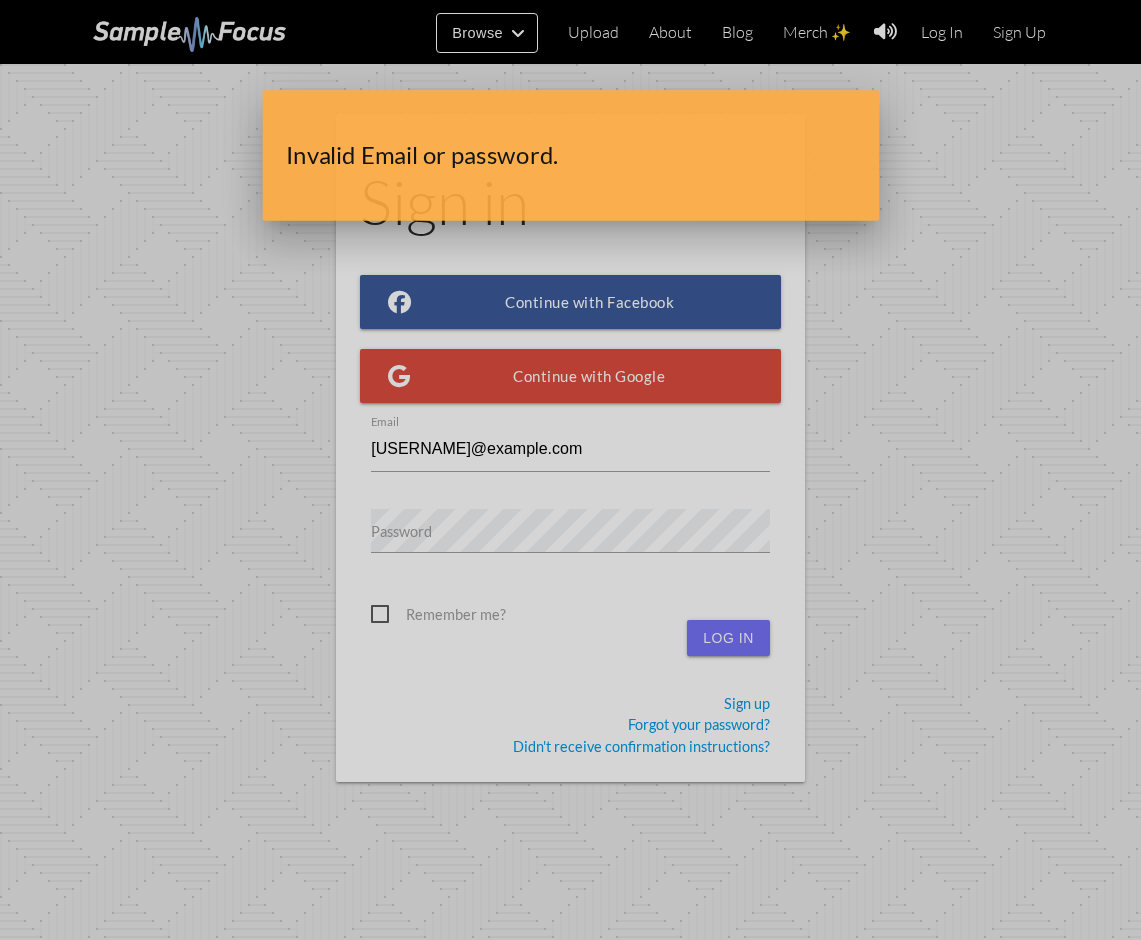 scroll, scrollTop: 0, scrollLeft: 0, axis: both 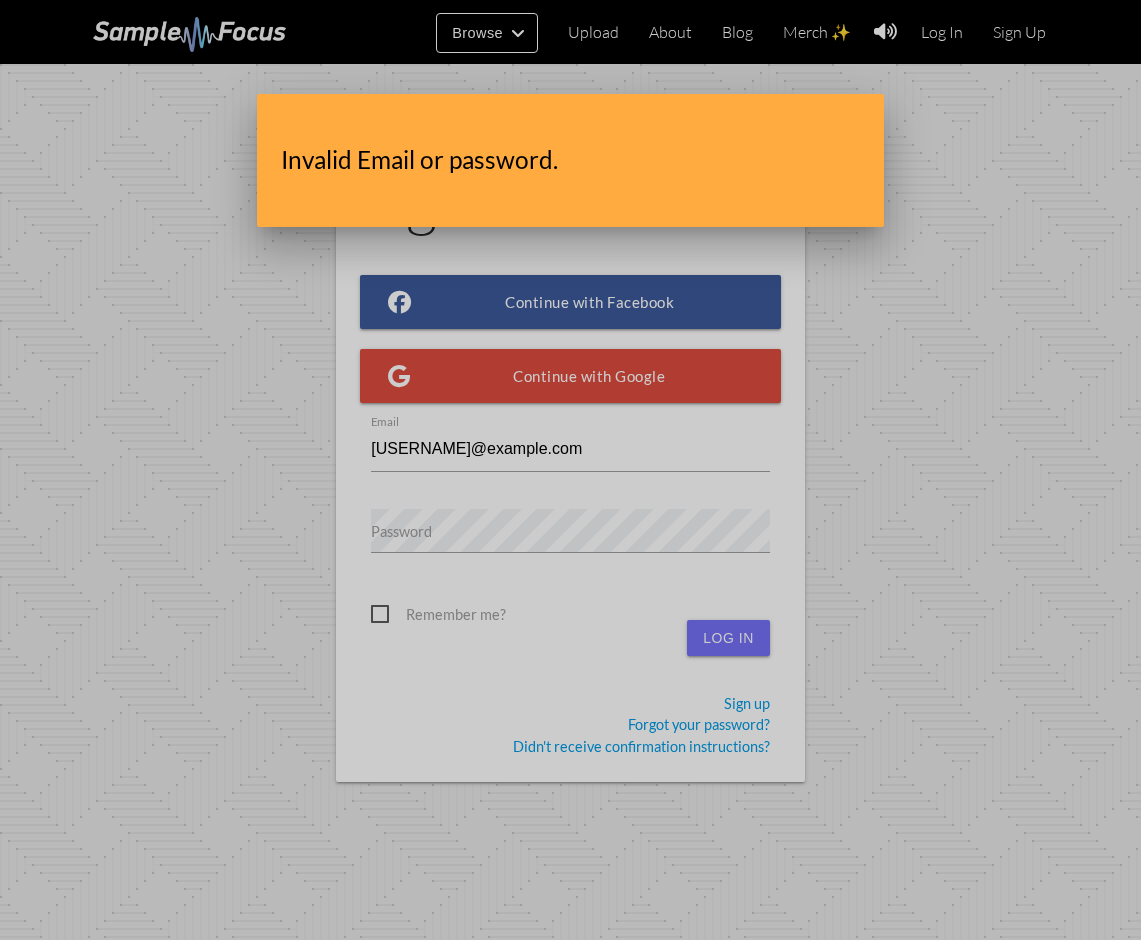 click at bounding box center [570, 352] 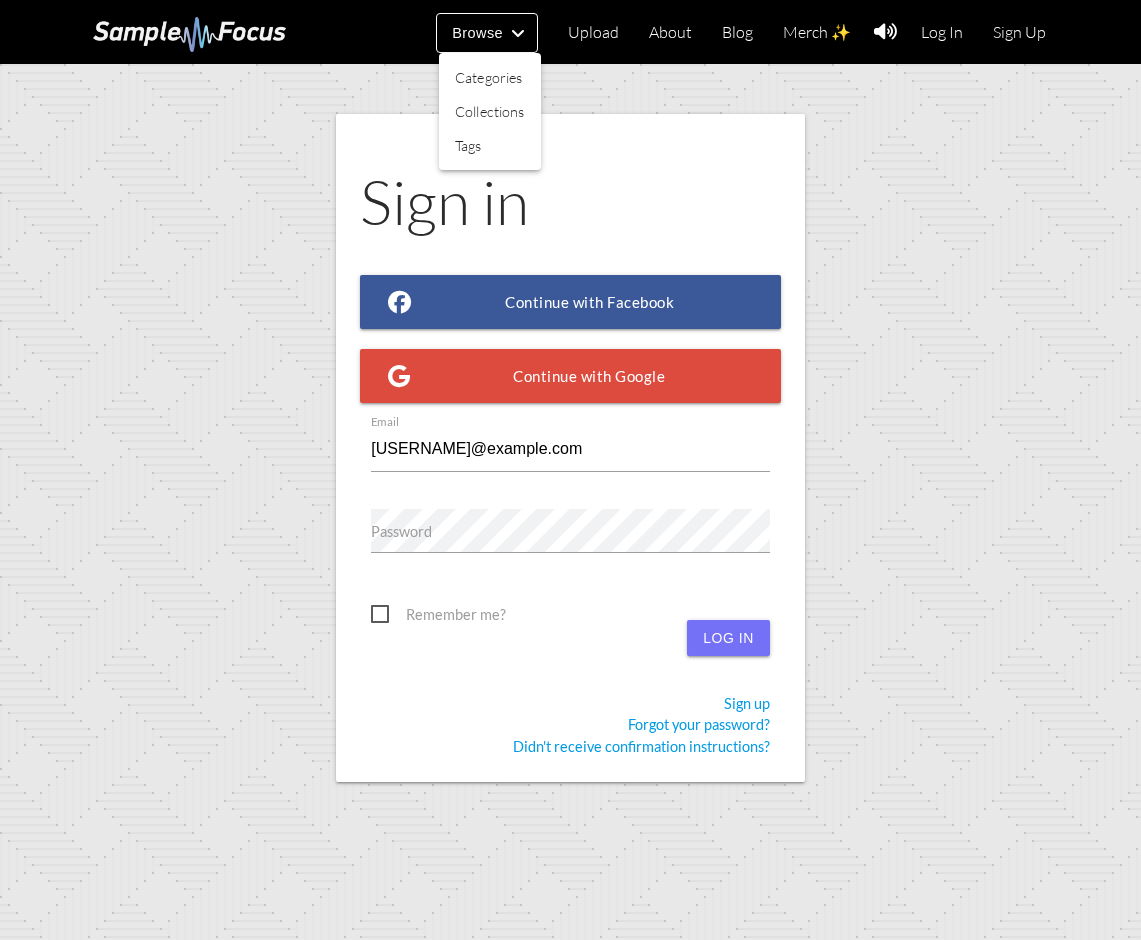 click at bounding box center [570, 470] 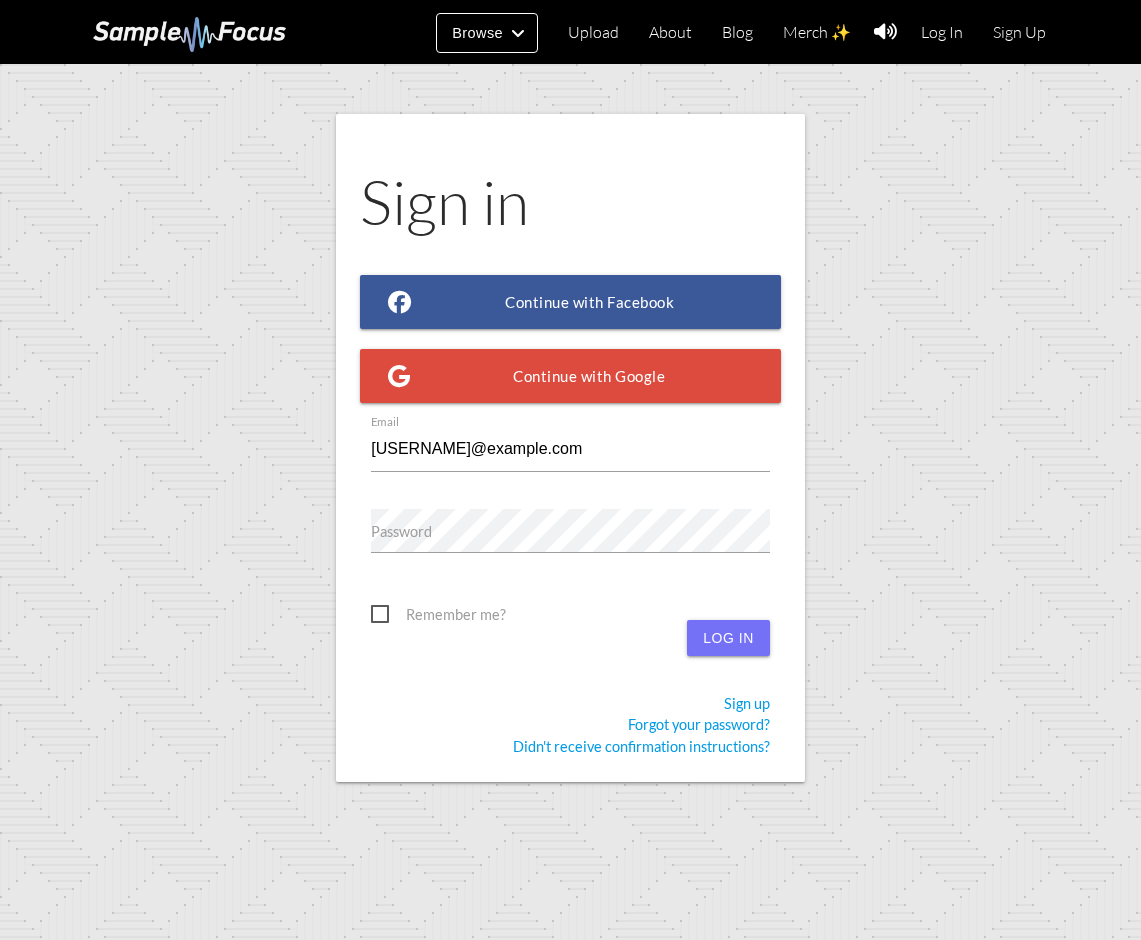 click at bounding box center [190, 34] 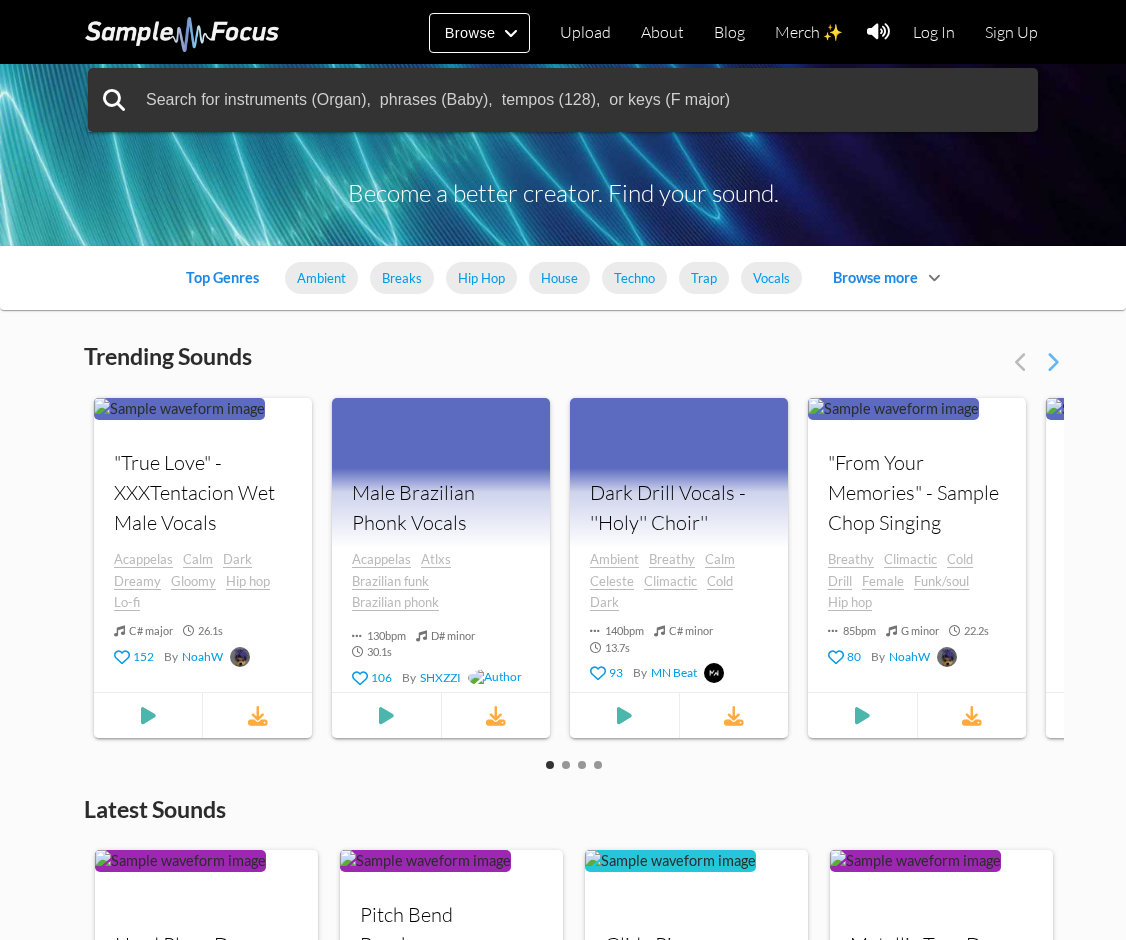 scroll, scrollTop: 0, scrollLeft: 0, axis: both 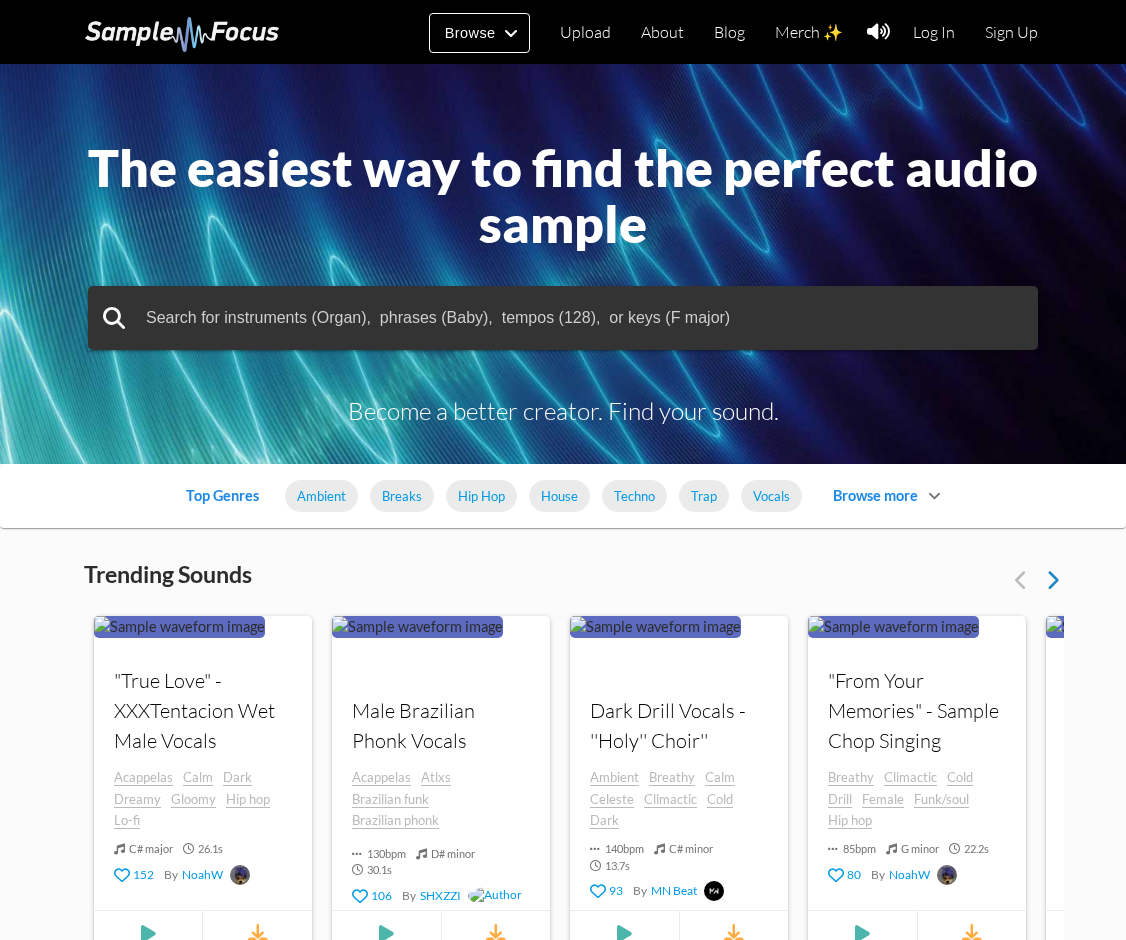click at bounding box center (1052, 581) 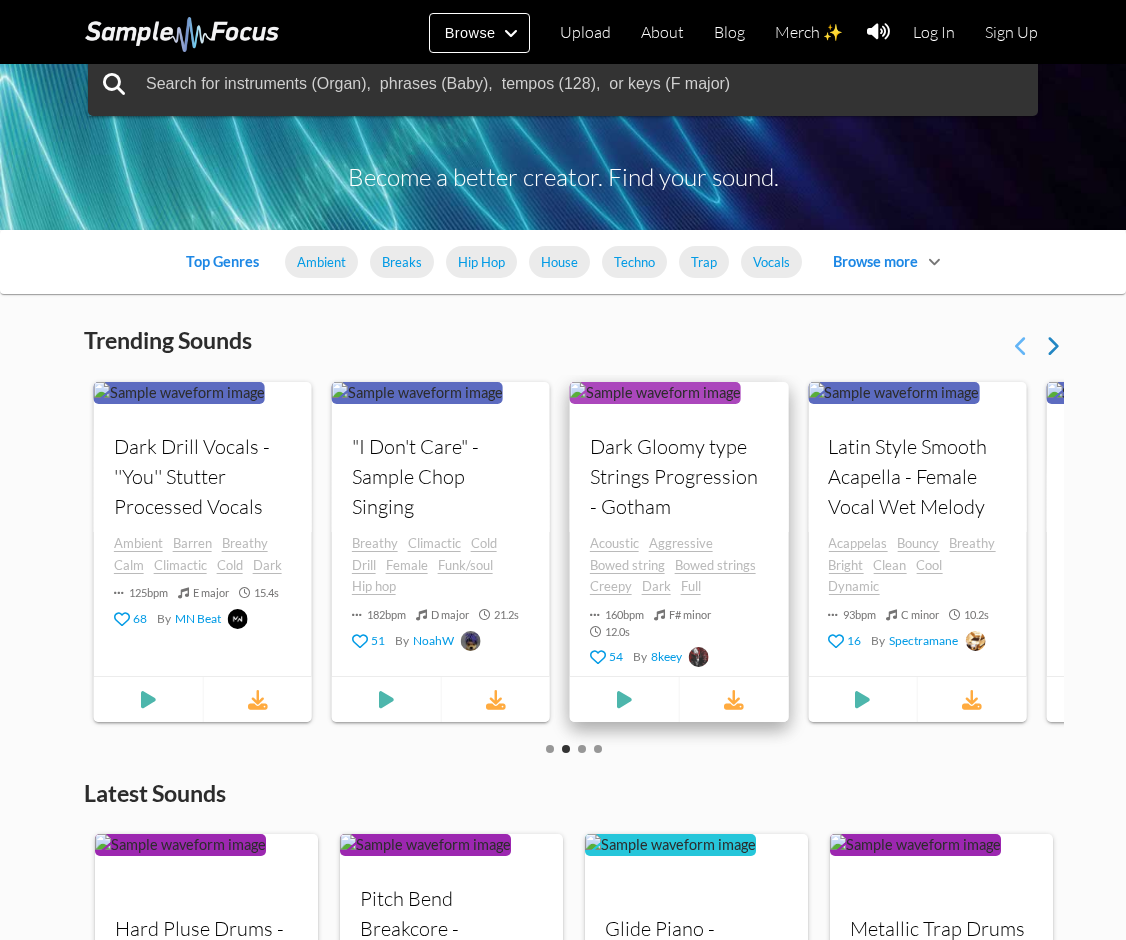 scroll, scrollTop: 200, scrollLeft: 0, axis: vertical 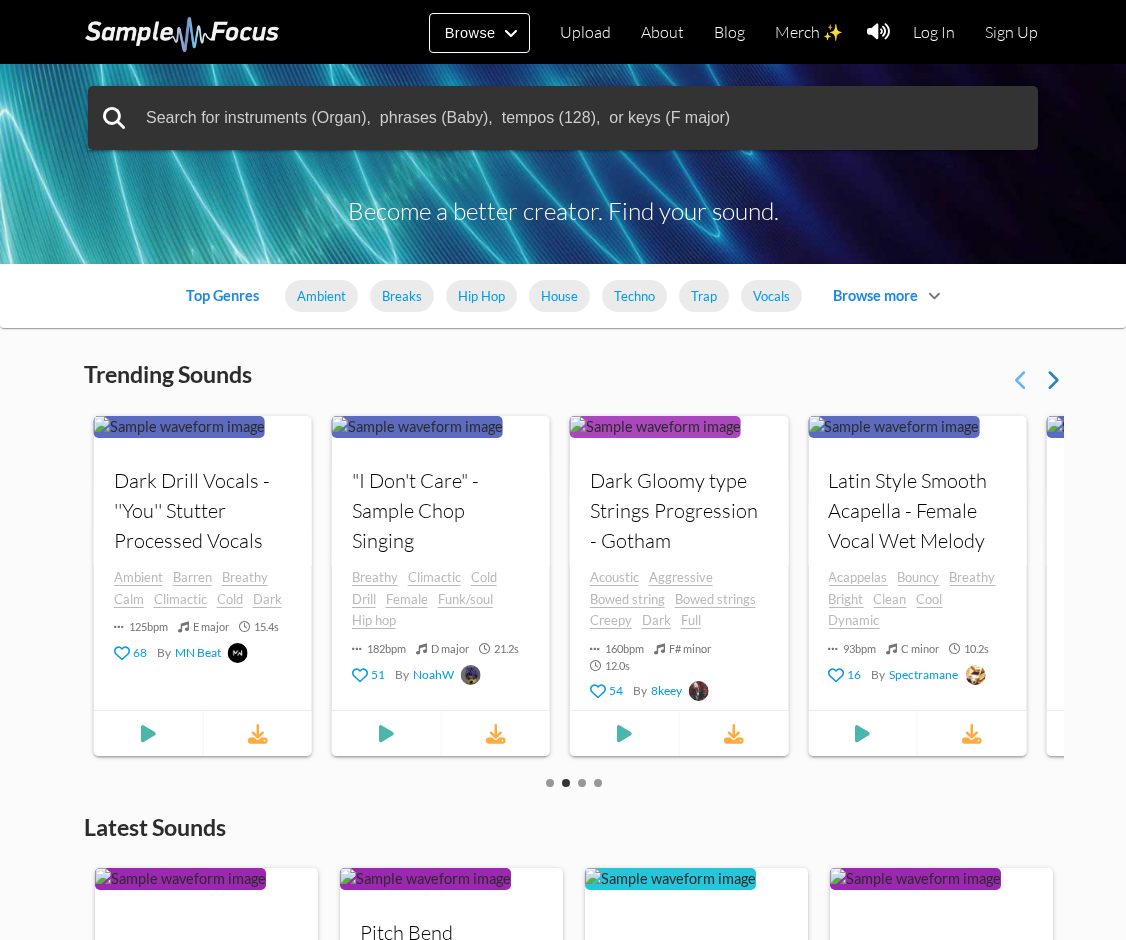 click at bounding box center (1052, 381) 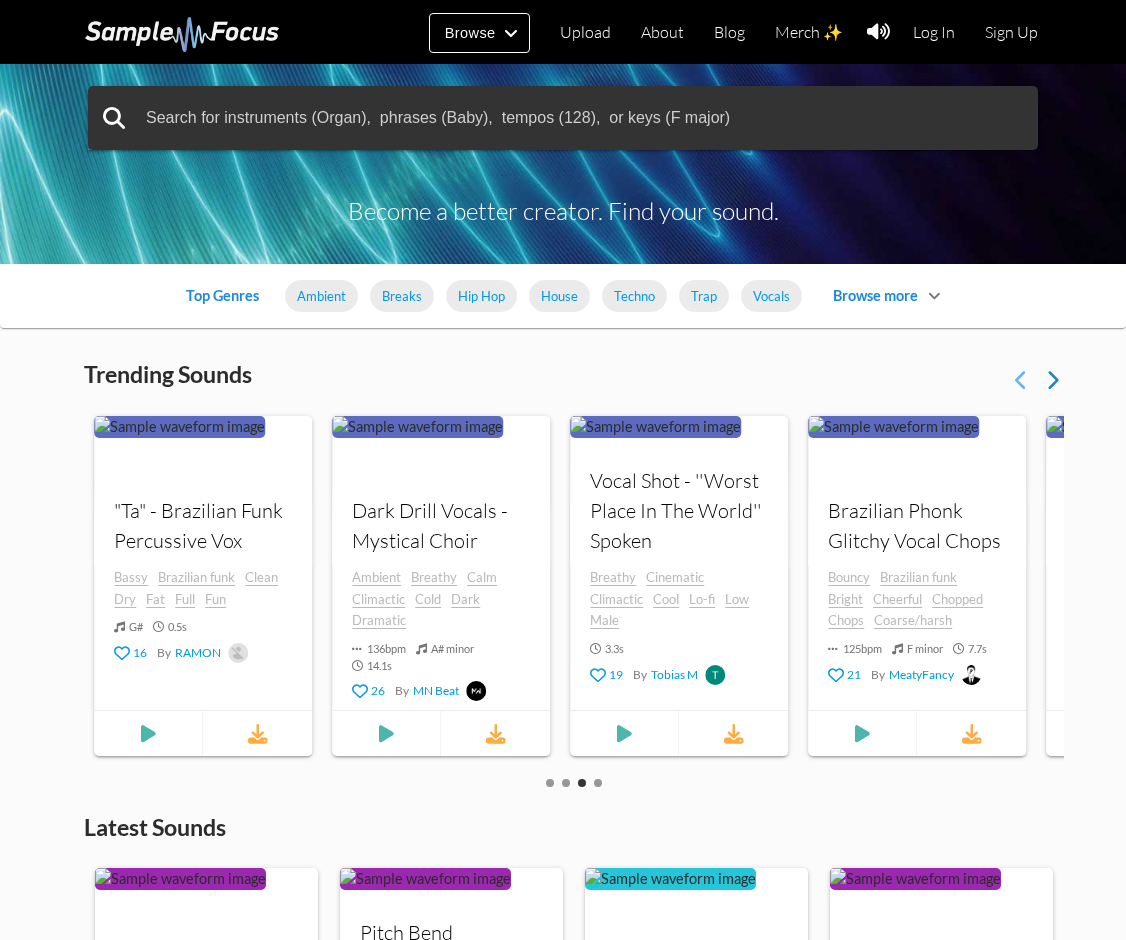 click at bounding box center [1052, 381] 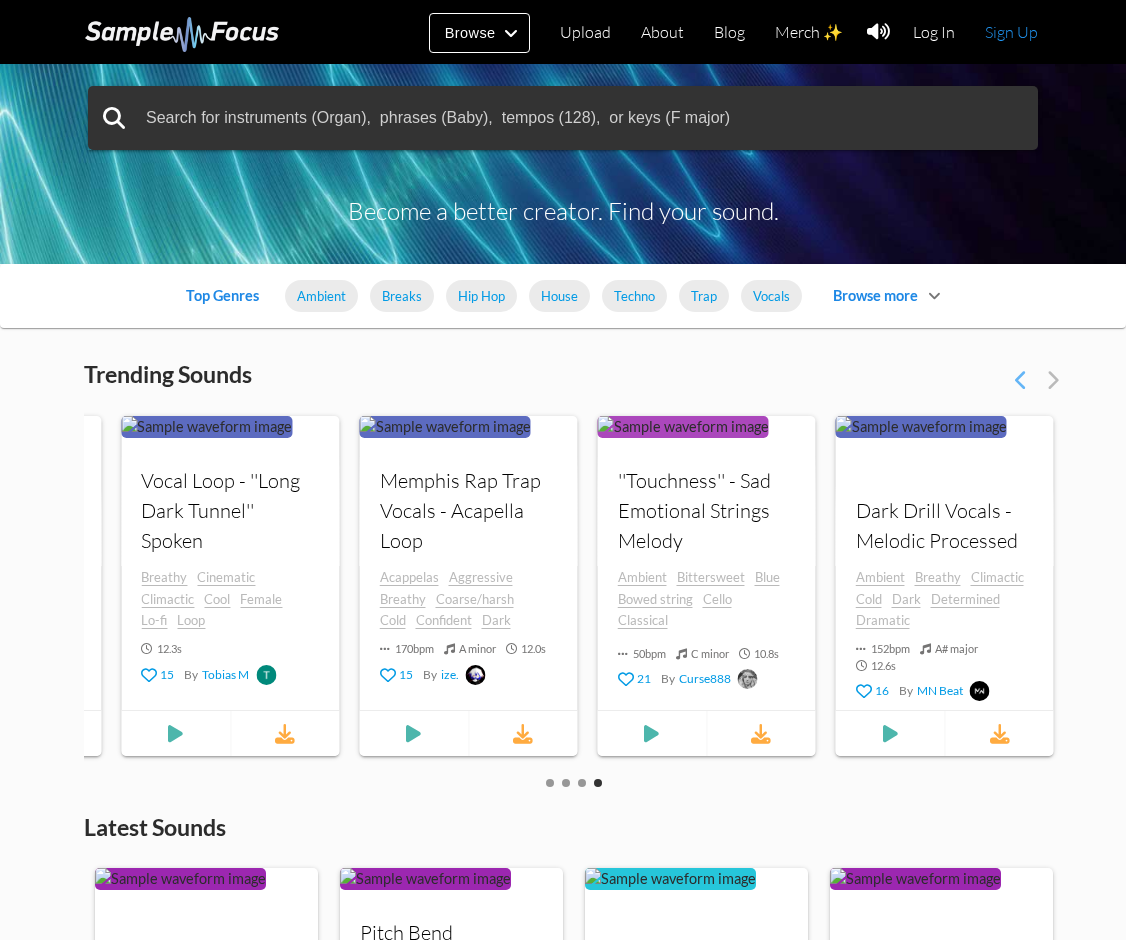 click on "Sign Up" at bounding box center (1011, 32) 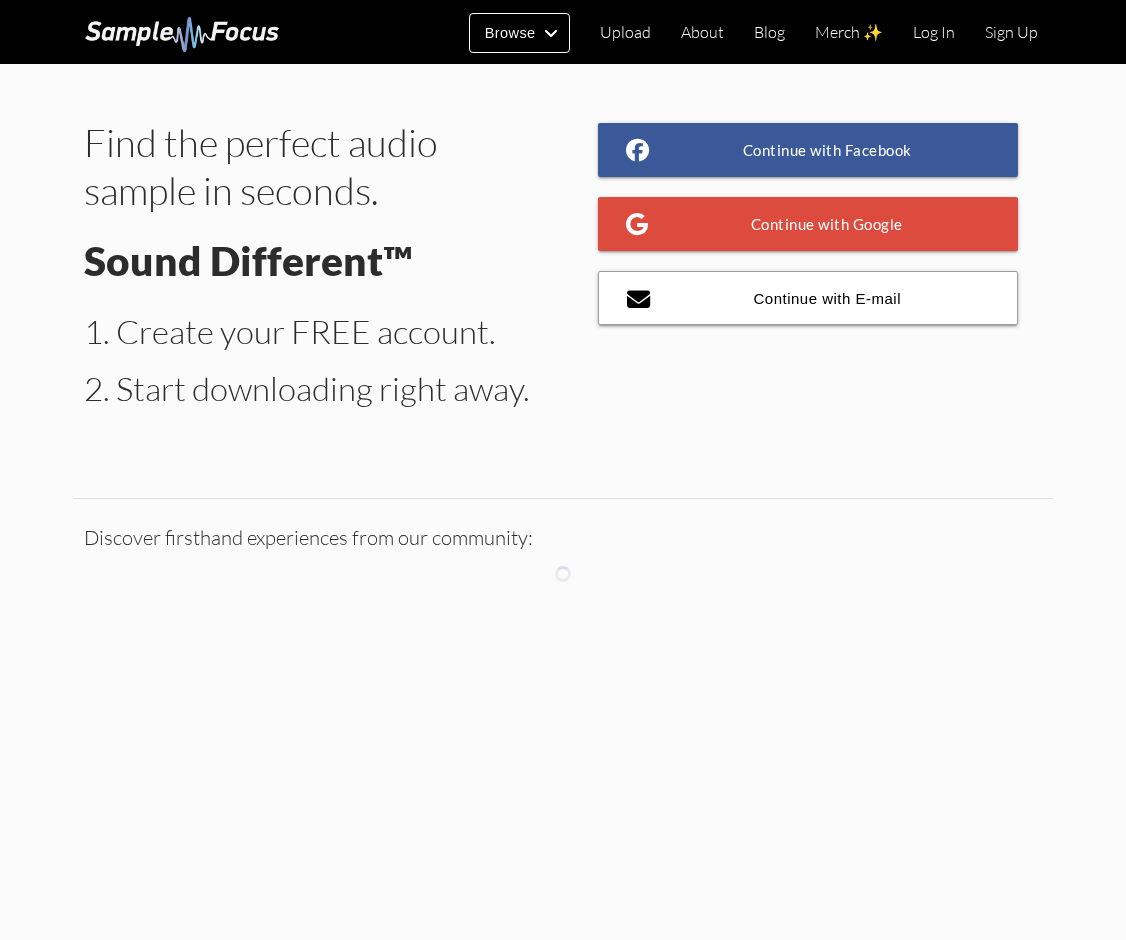 scroll, scrollTop: 0, scrollLeft: 0, axis: both 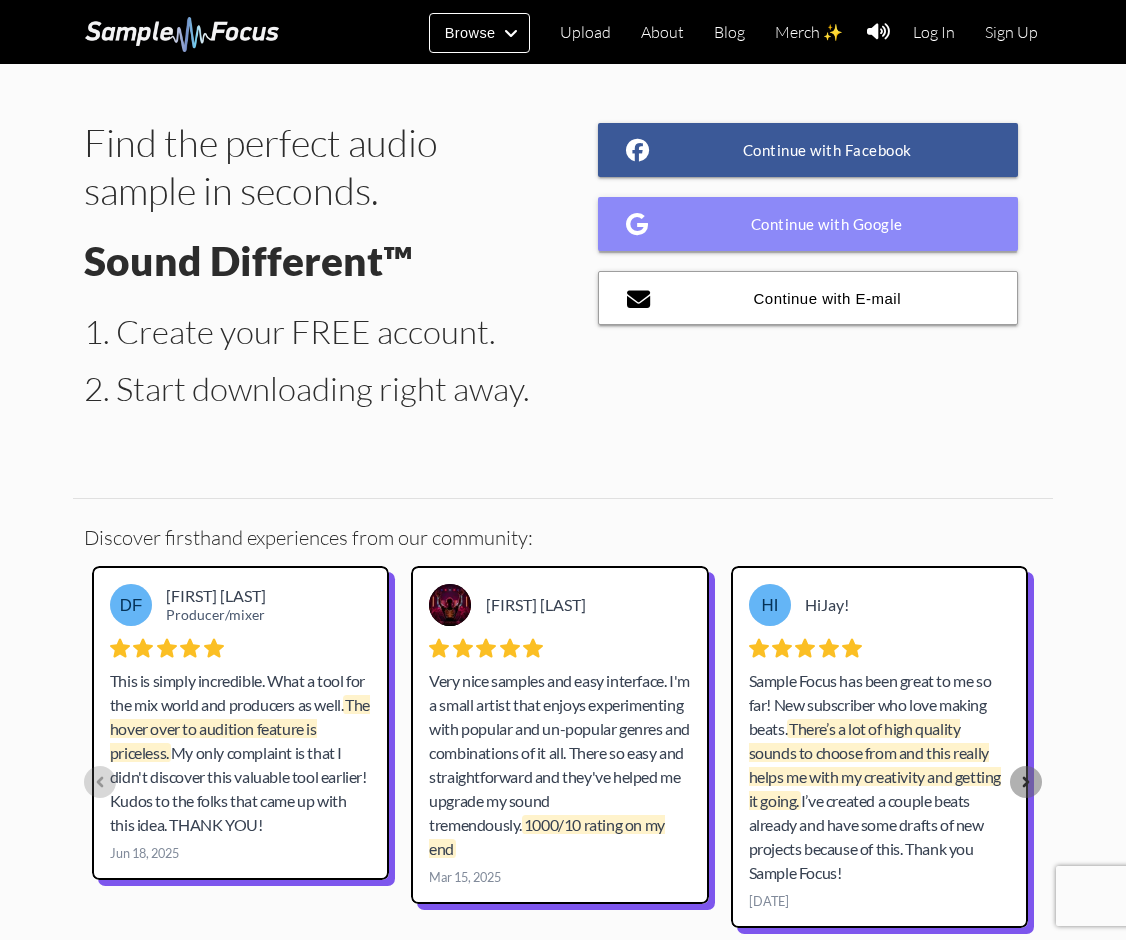 click on "Continue with Google" at bounding box center (808, 224) 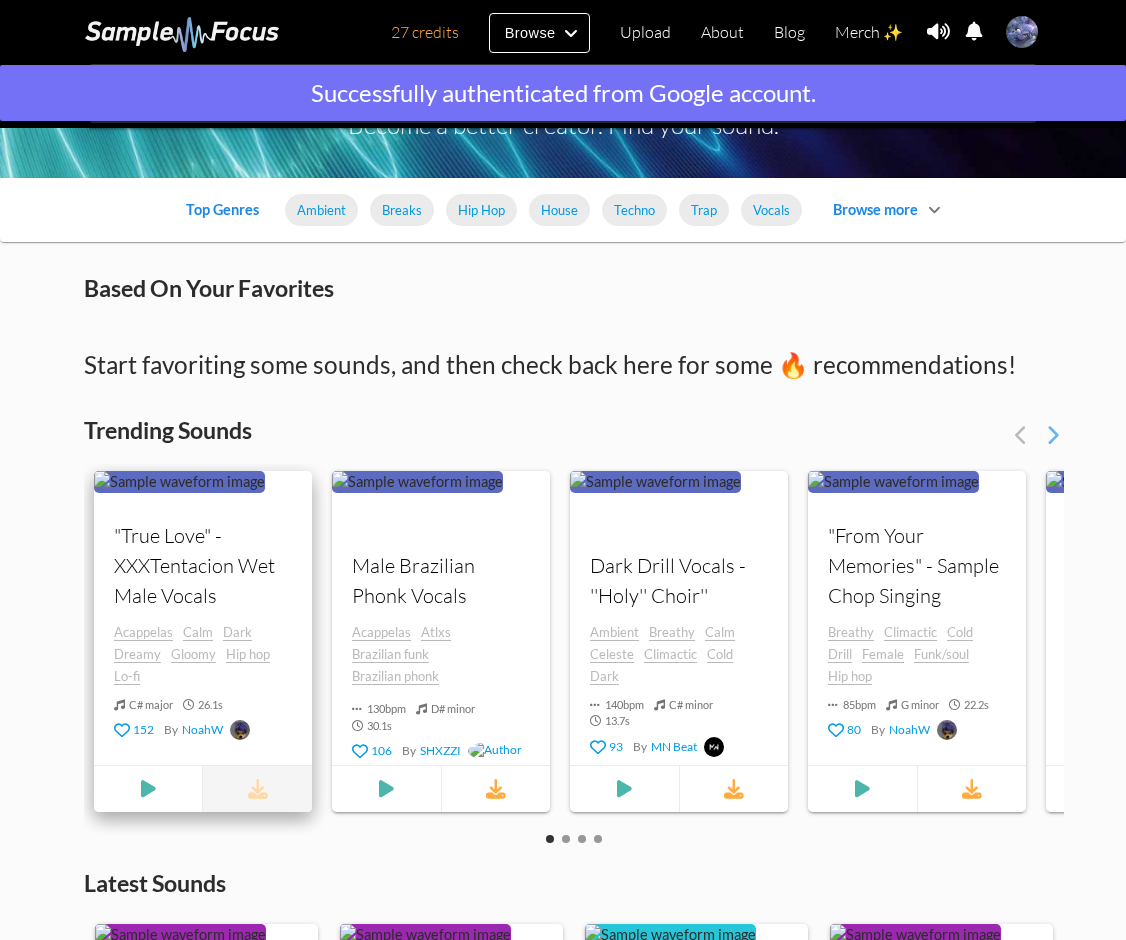 scroll, scrollTop: 400, scrollLeft: 0, axis: vertical 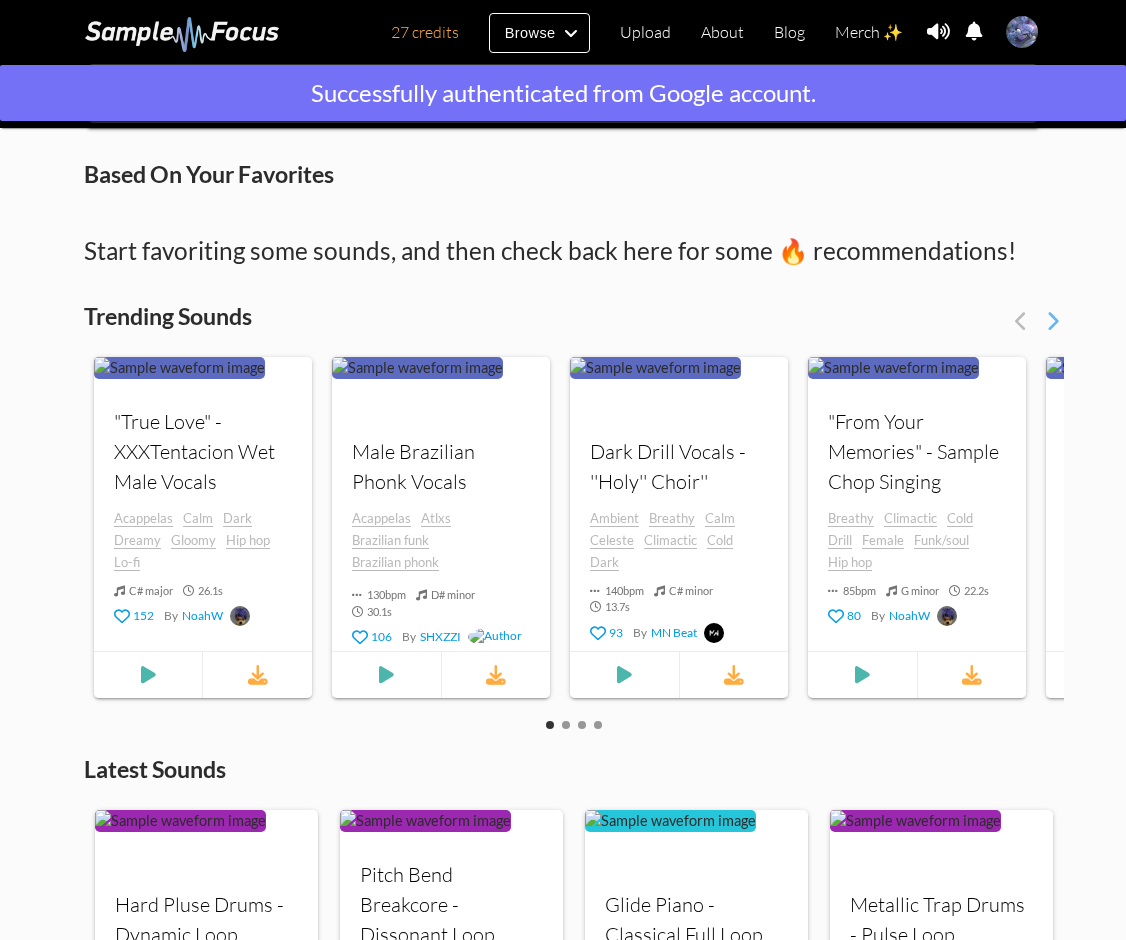 click on "Trending Sounds" at bounding box center (563, 317) 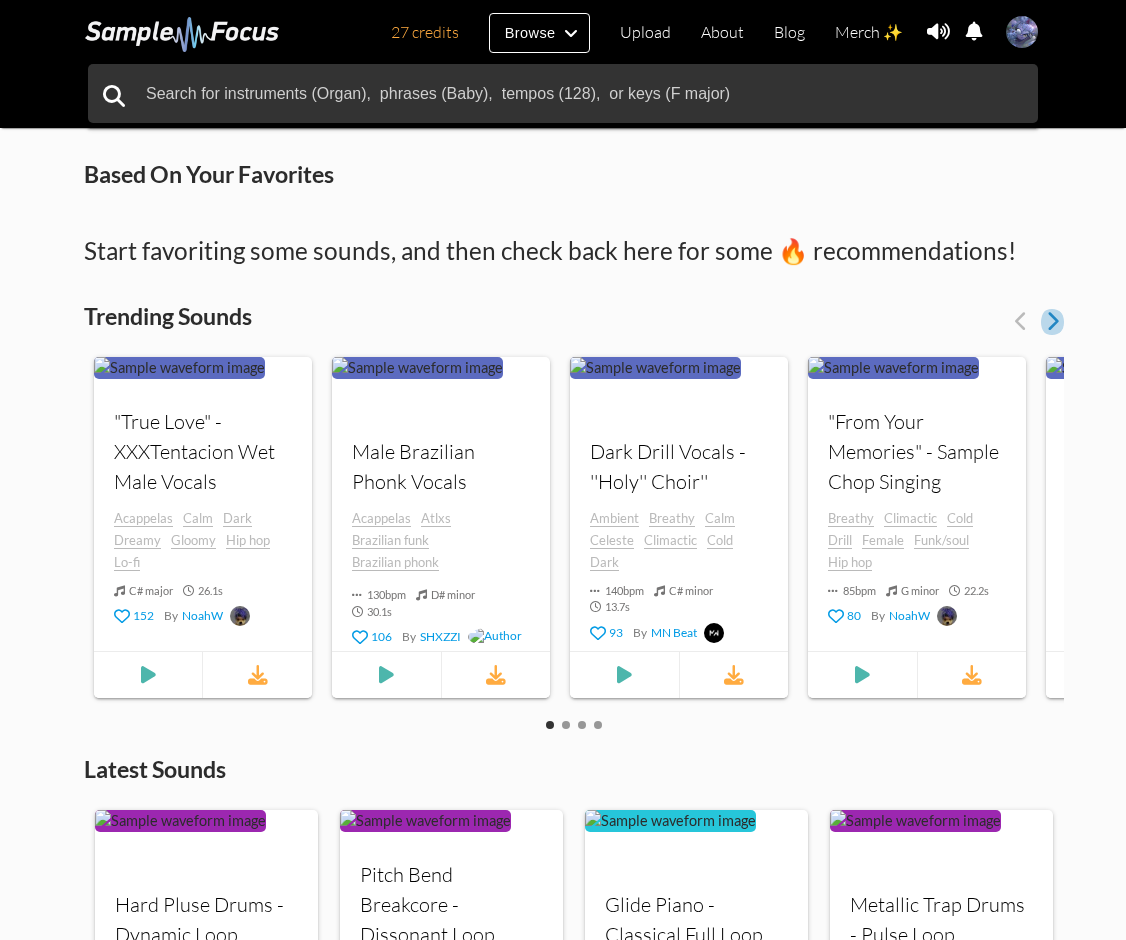 click at bounding box center [1052, 322] 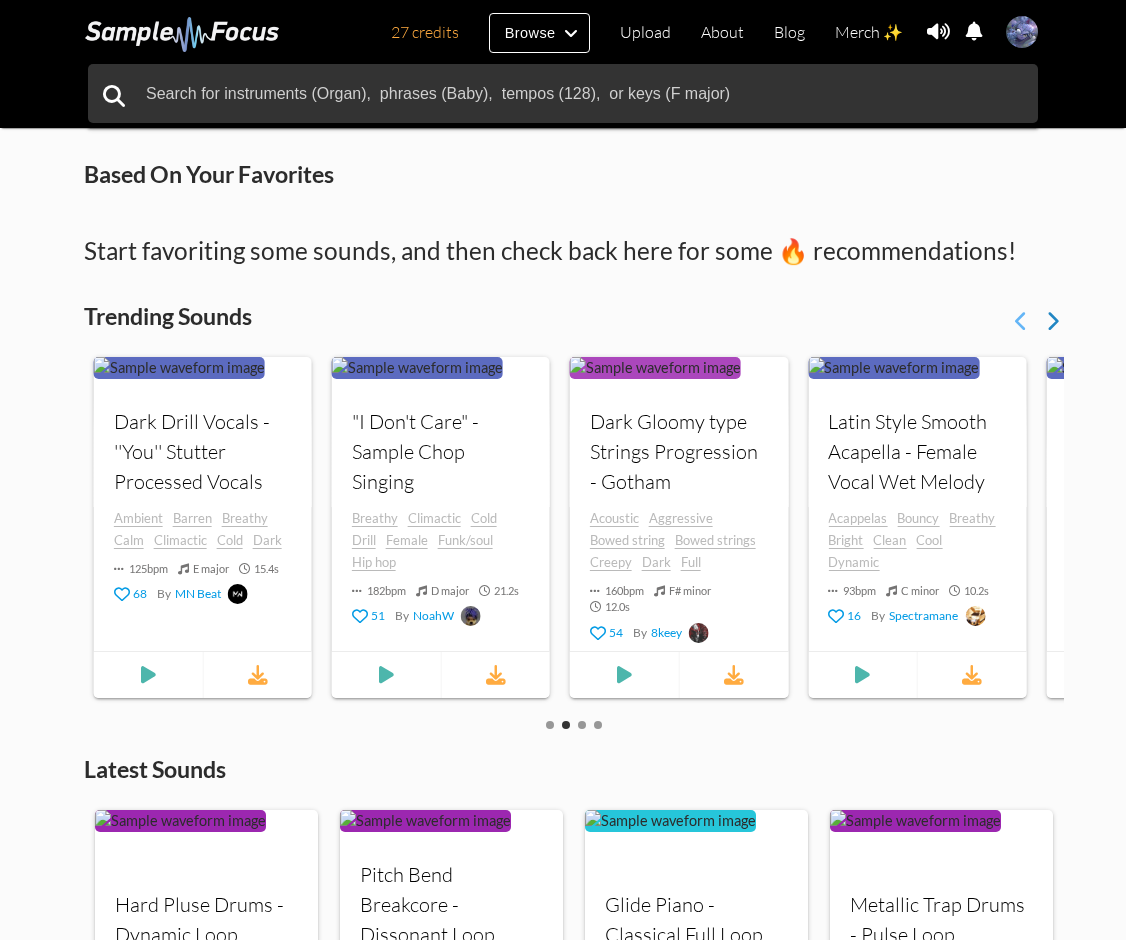 click at bounding box center (1052, 322) 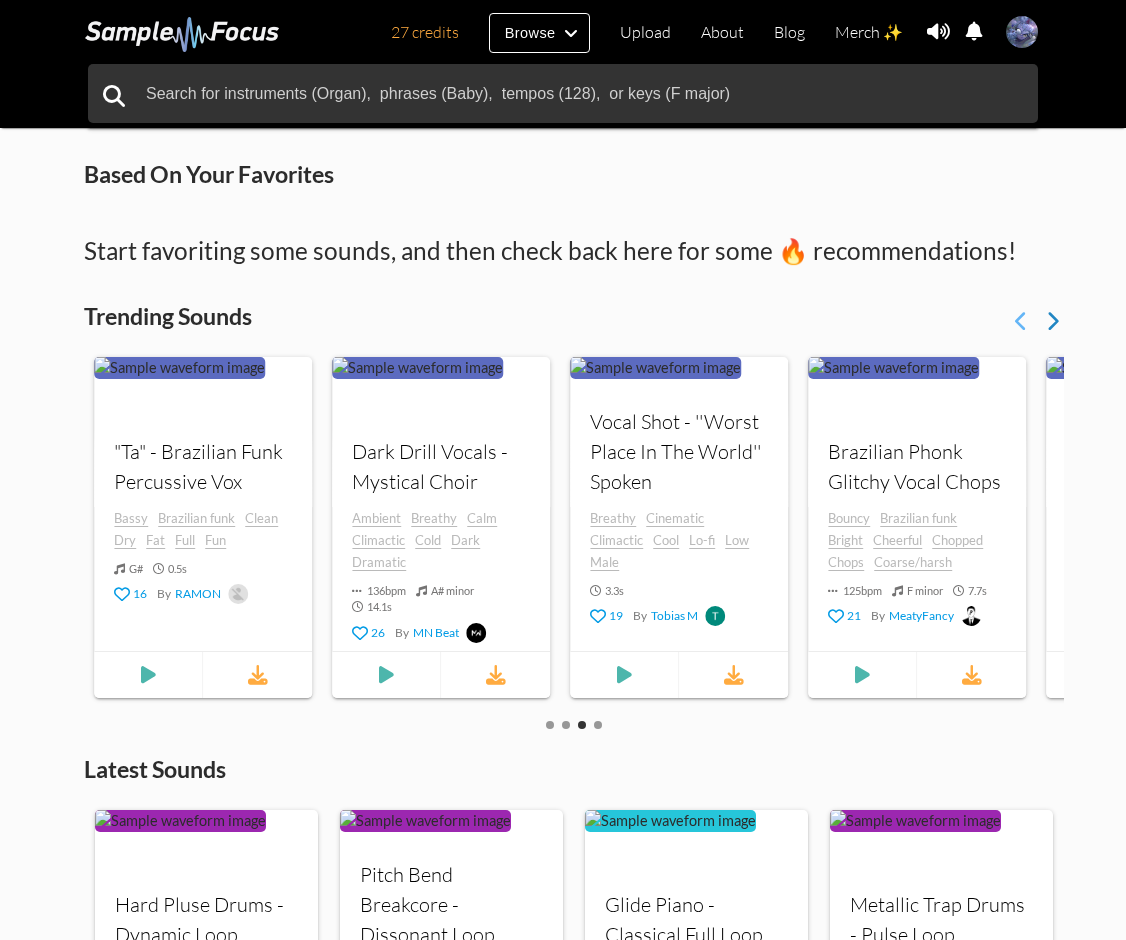 click at bounding box center (1052, 322) 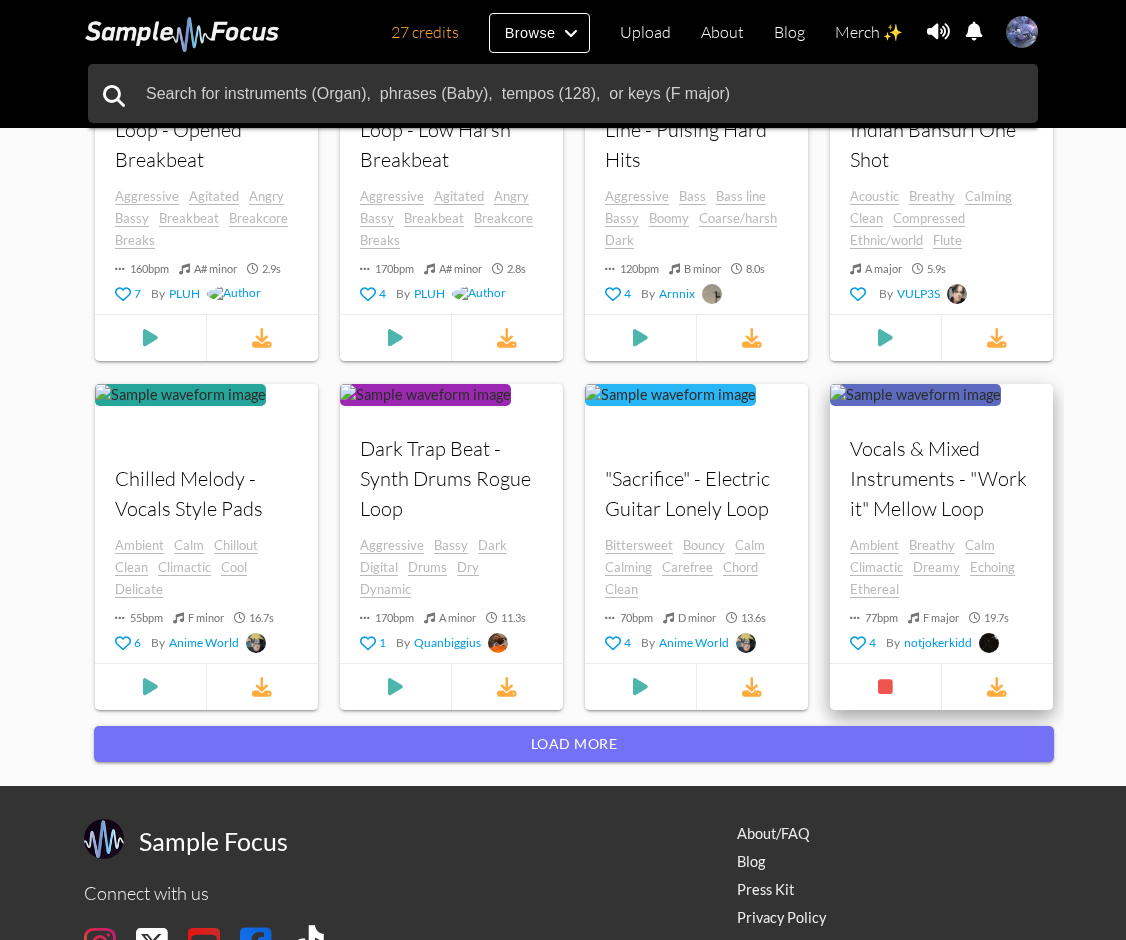scroll, scrollTop: 2200, scrollLeft: 0, axis: vertical 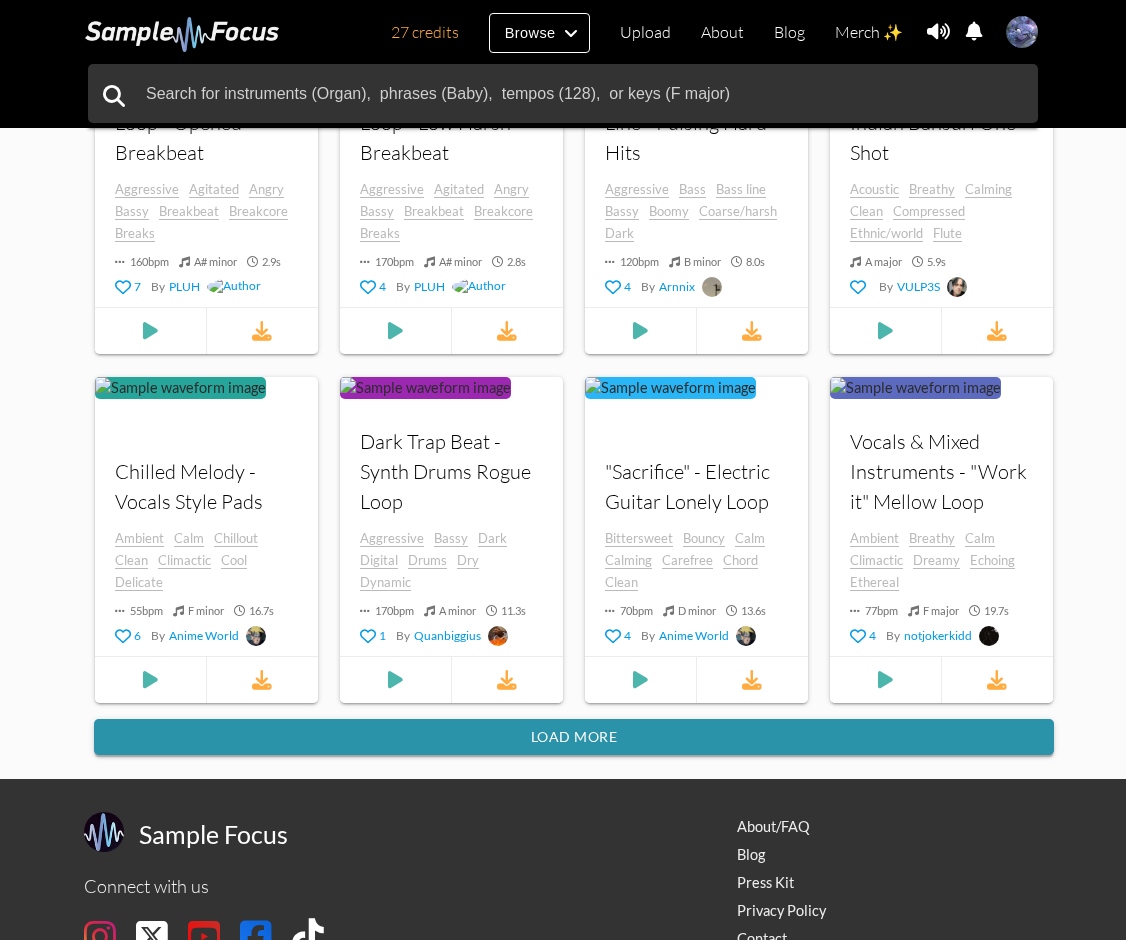 click on "Load more" at bounding box center (574, 737) 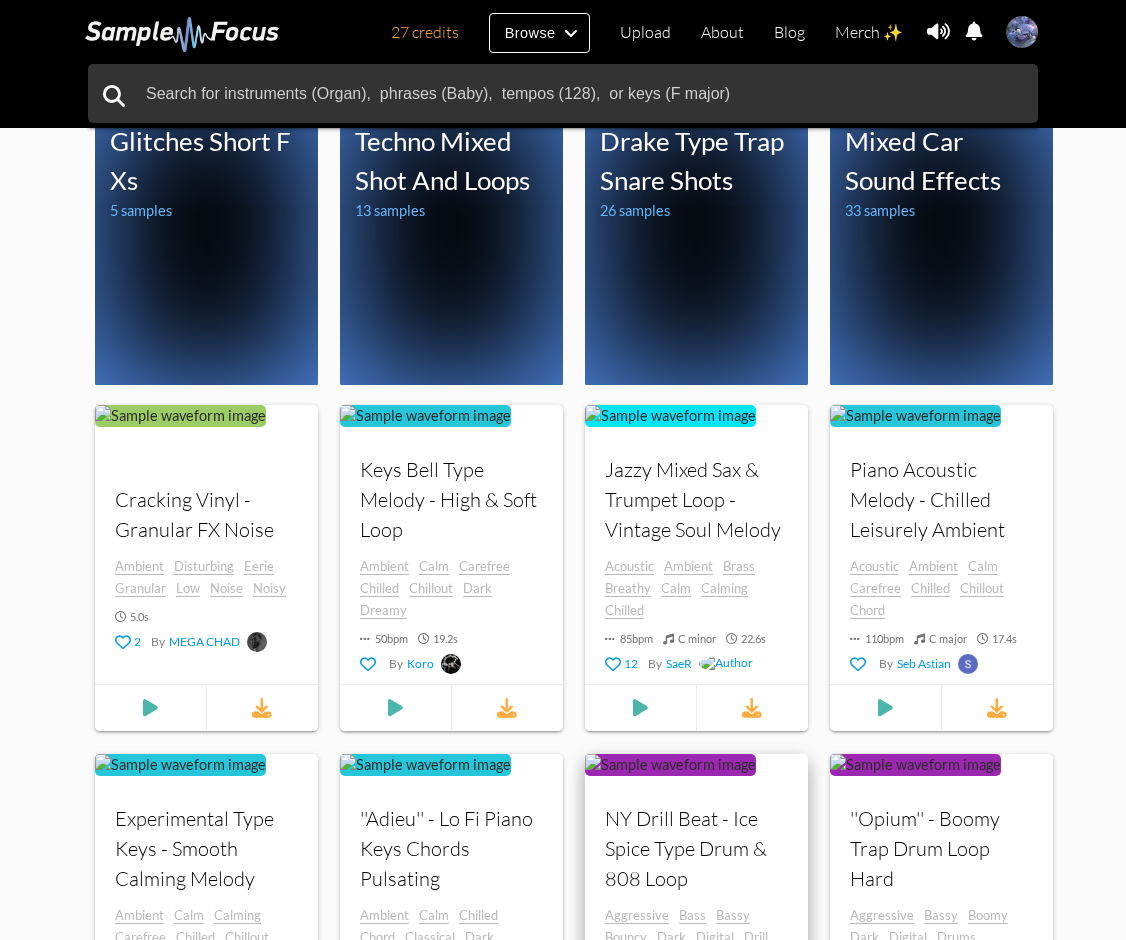 scroll, scrollTop: 3700, scrollLeft: 0, axis: vertical 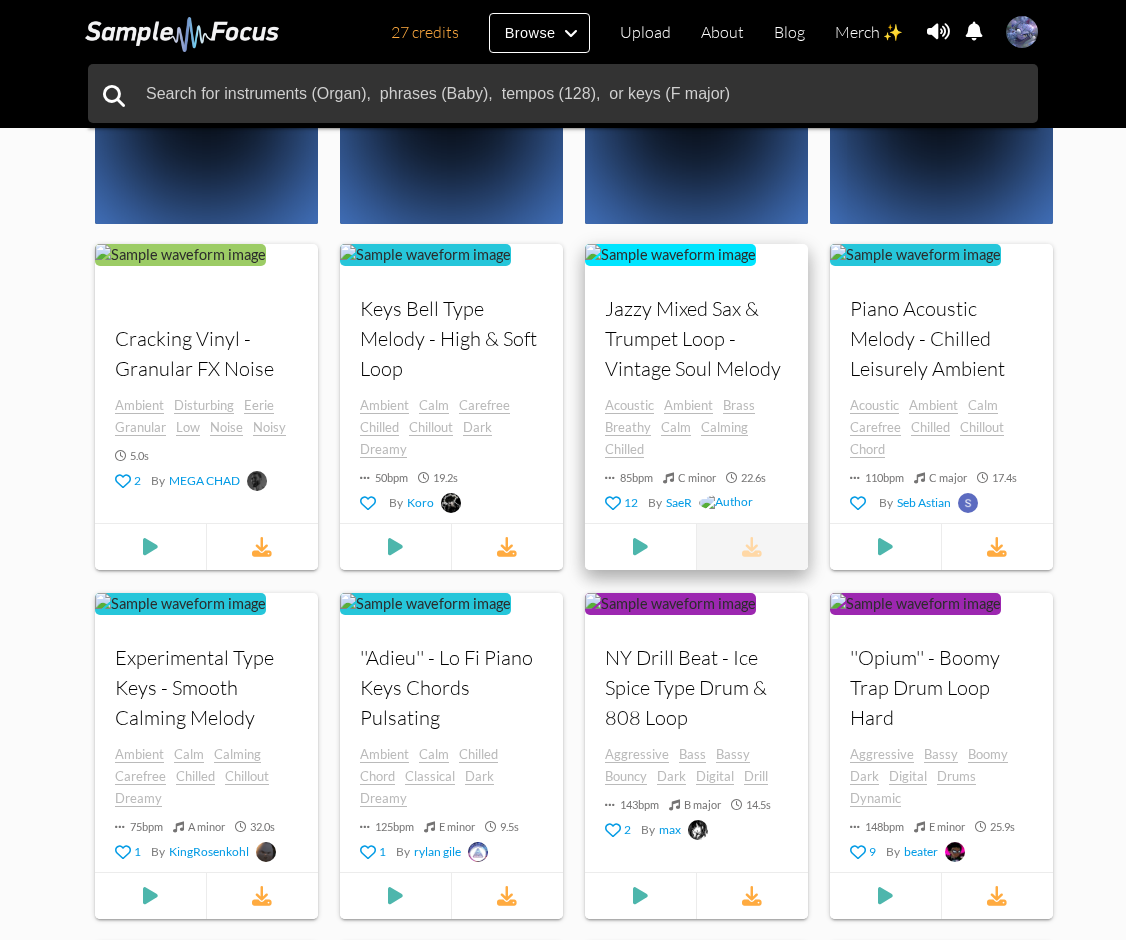 click at bounding box center (752, 547) 